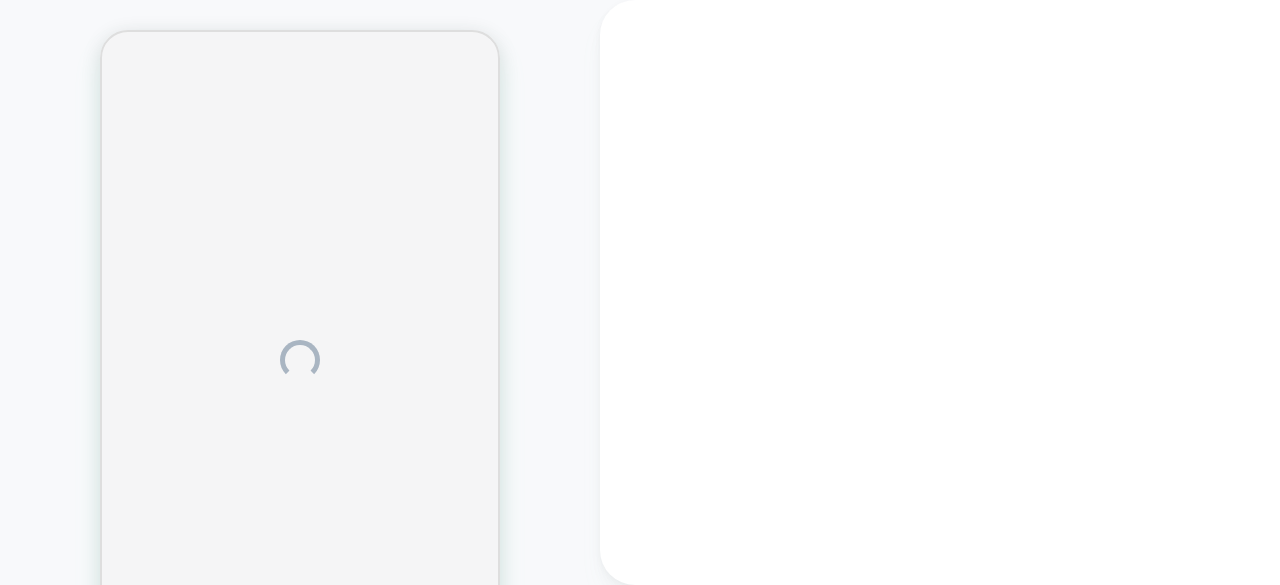 scroll, scrollTop: 0, scrollLeft: 0, axis: both 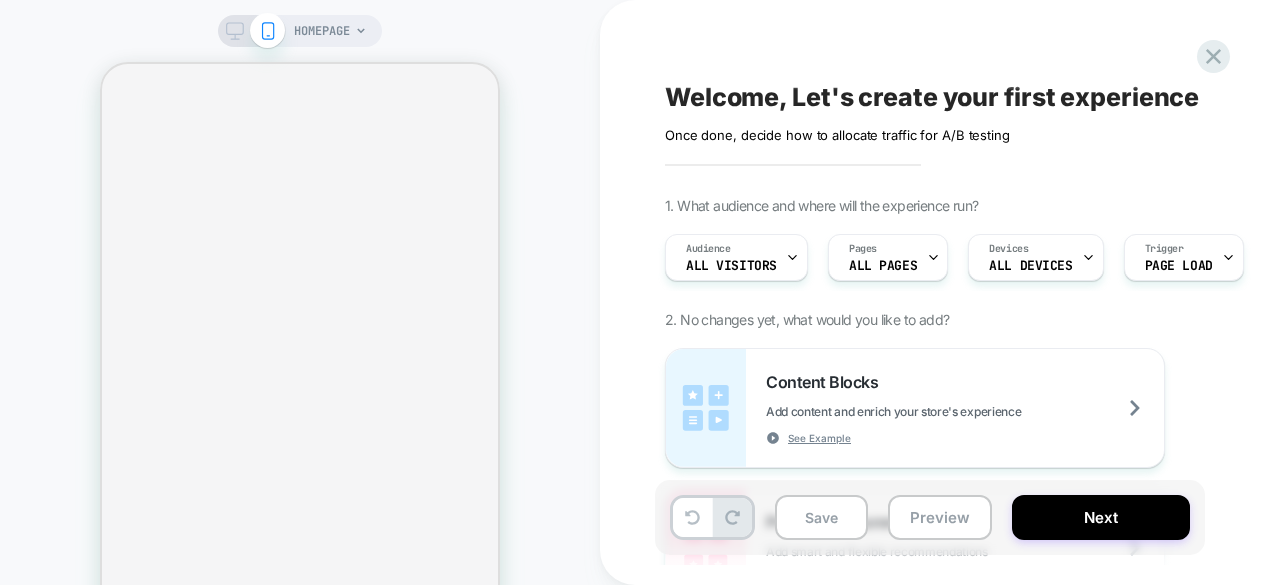 click on "HOMEPAGE" at bounding box center [300, 360] 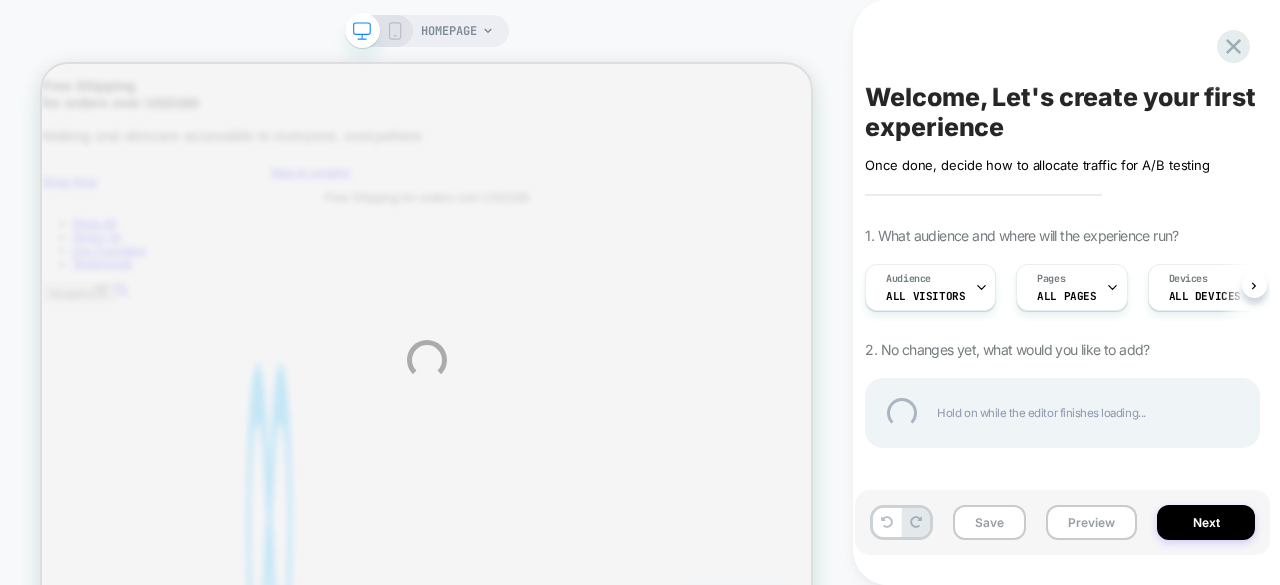 scroll, scrollTop: 0, scrollLeft: 0, axis: both 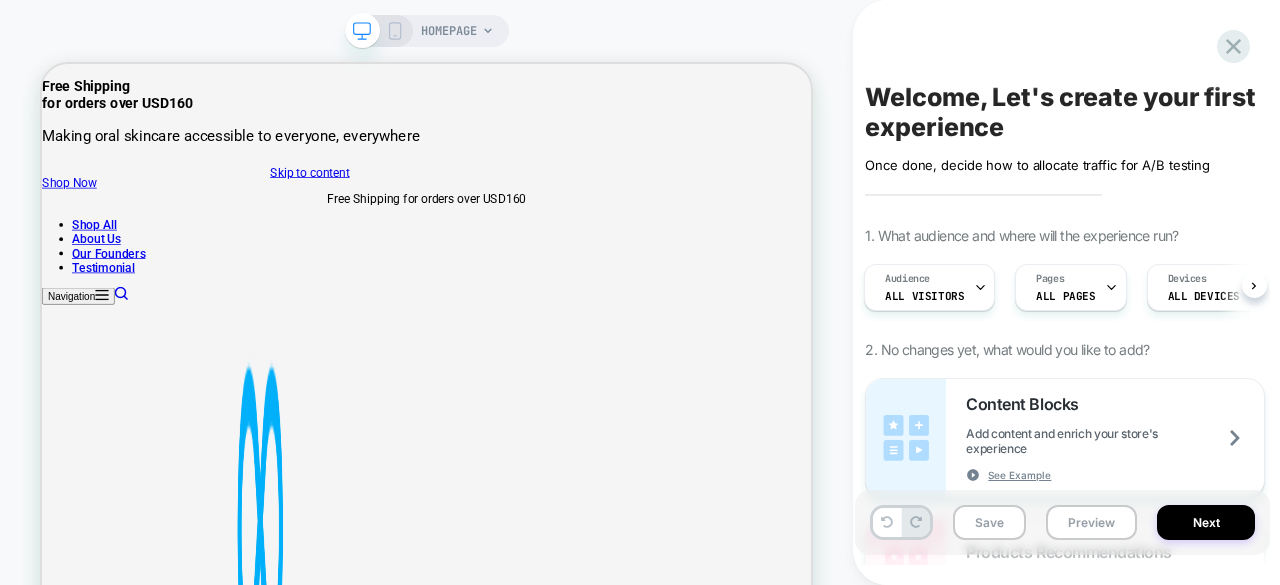 click on "HOMEPAGE" at bounding box center (457, 31) 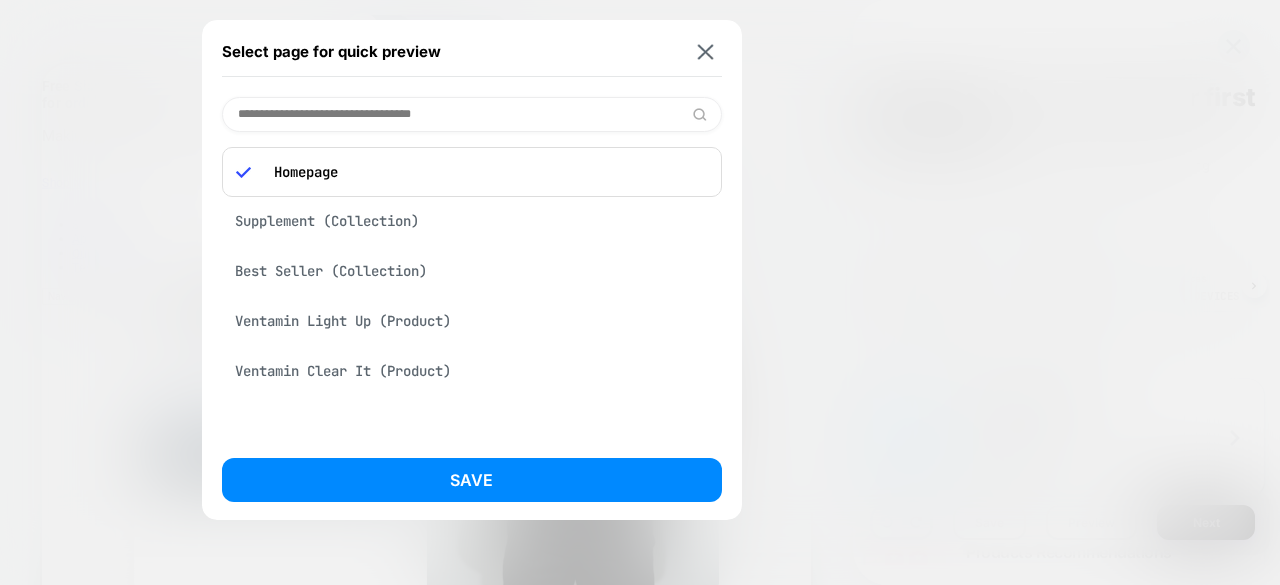 click on "Ventamin Light Up (Product)" at bounding box center (472, 321) 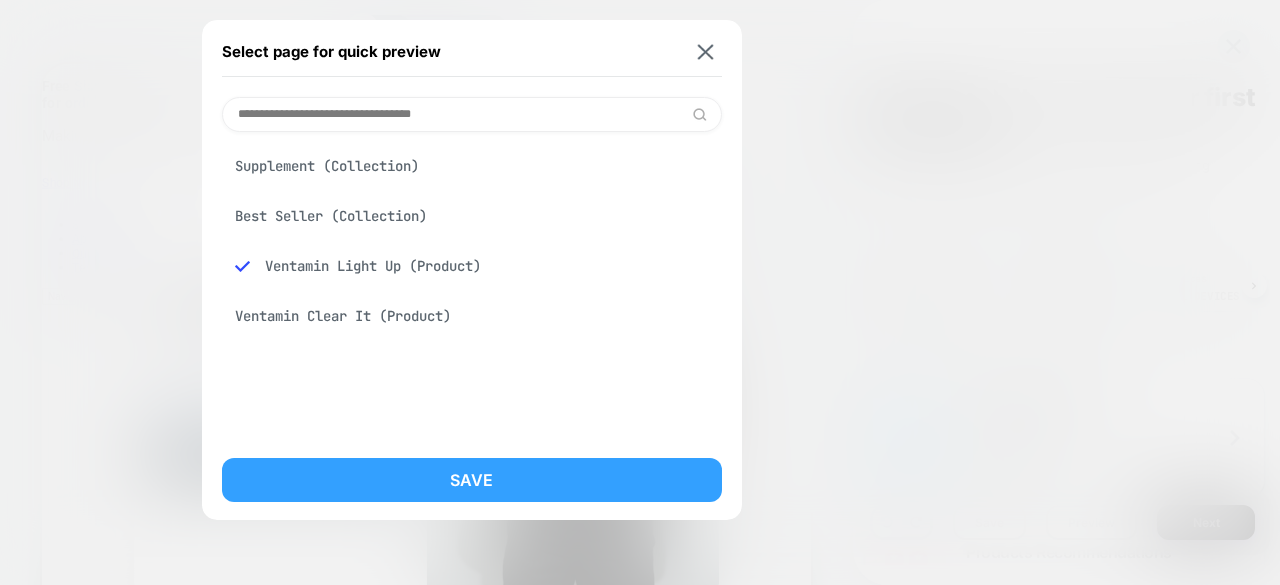 click on "Save" at bounding box center (472, 480) 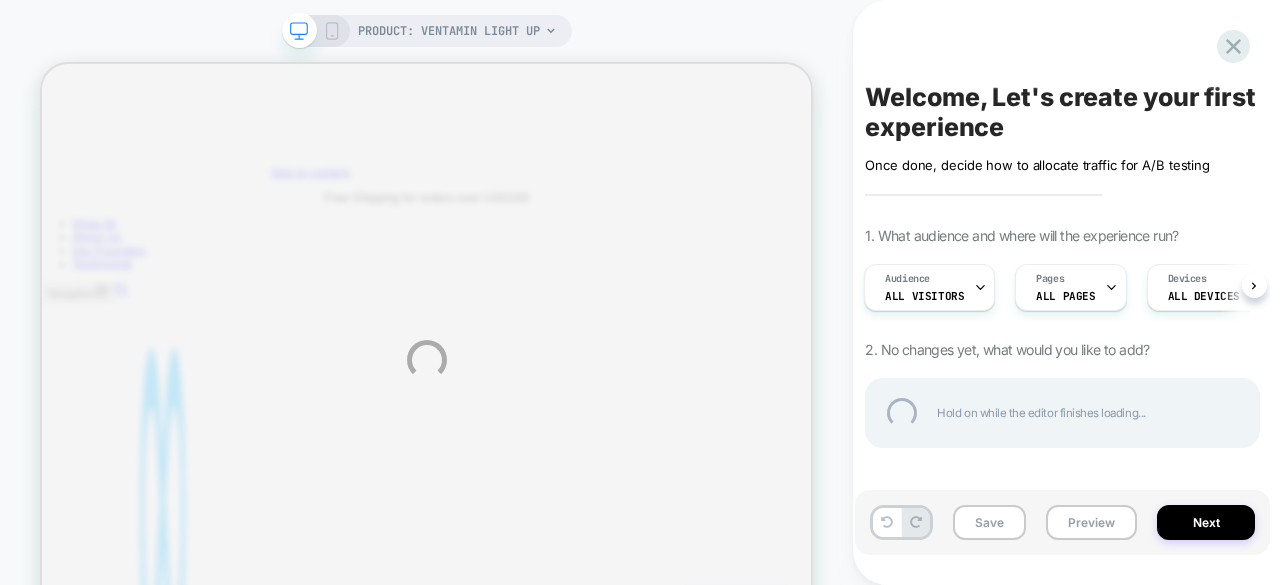 scroll, scrollTop: 0, scrollLeft: 0, axis: both 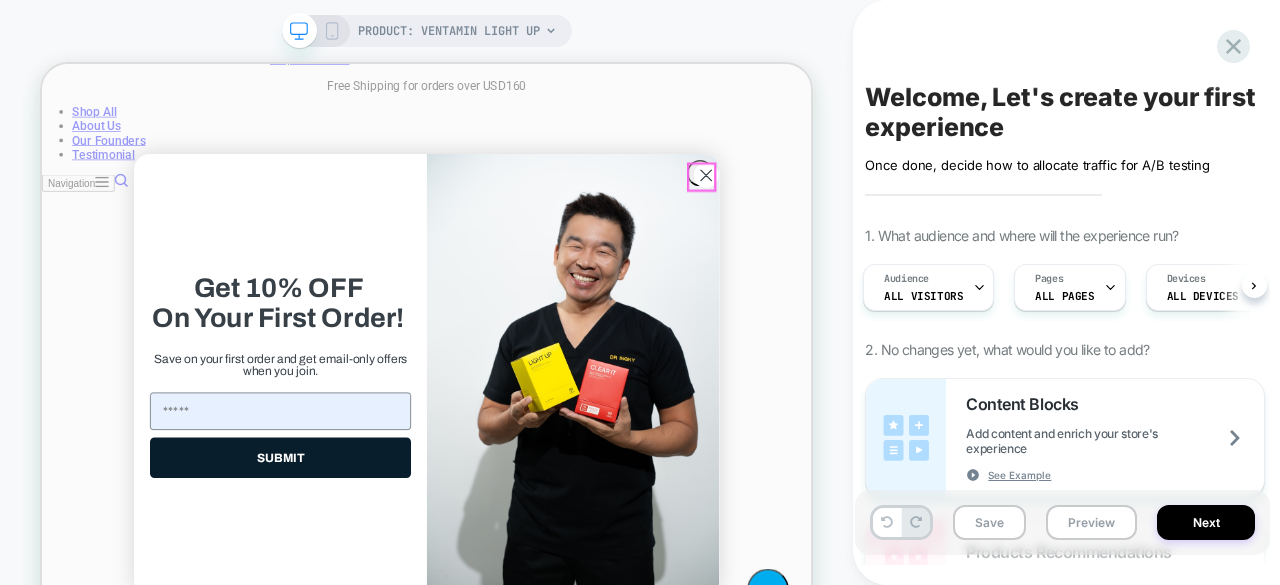 click 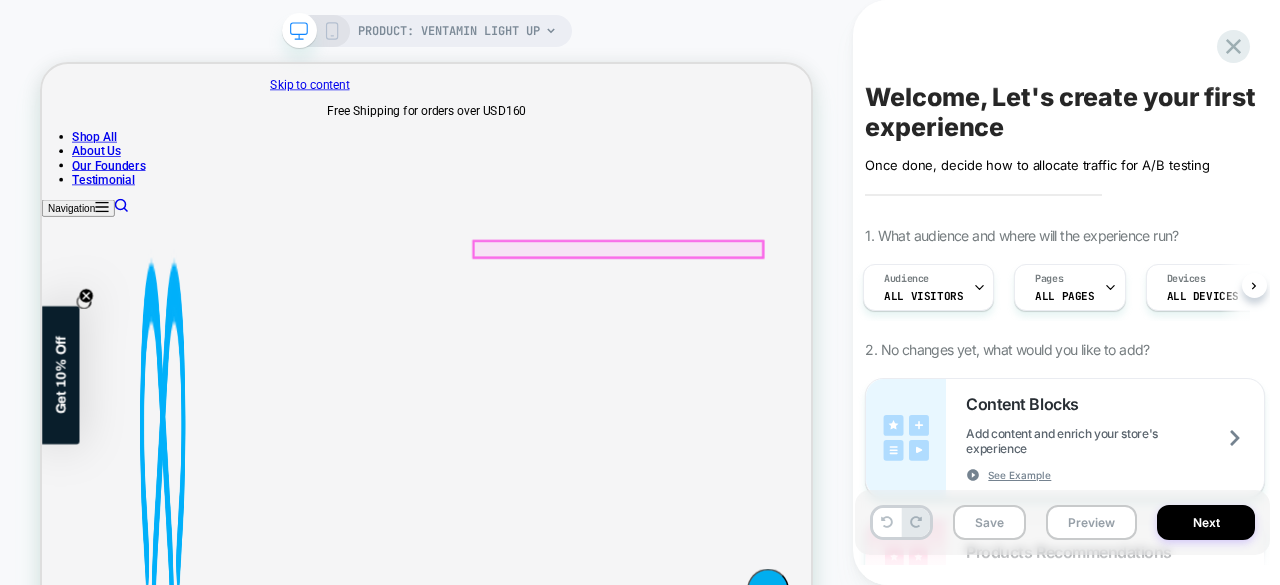 scroll, scrollTop: 121, scrollLeft: 0, axis: vertical 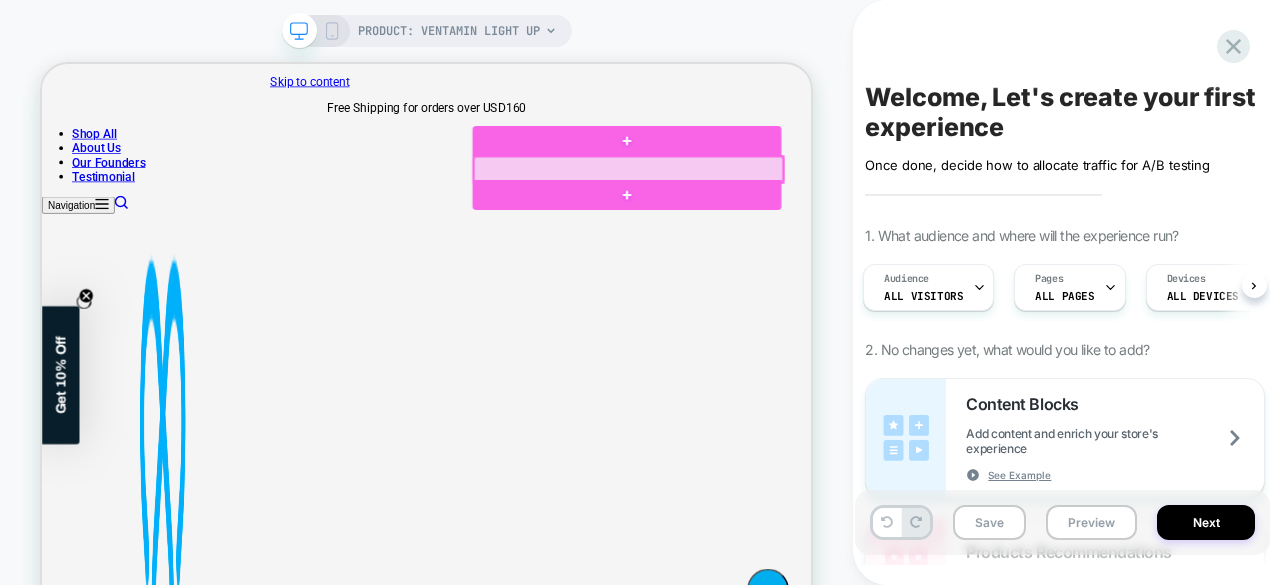 click at bounding box center (824, 205) 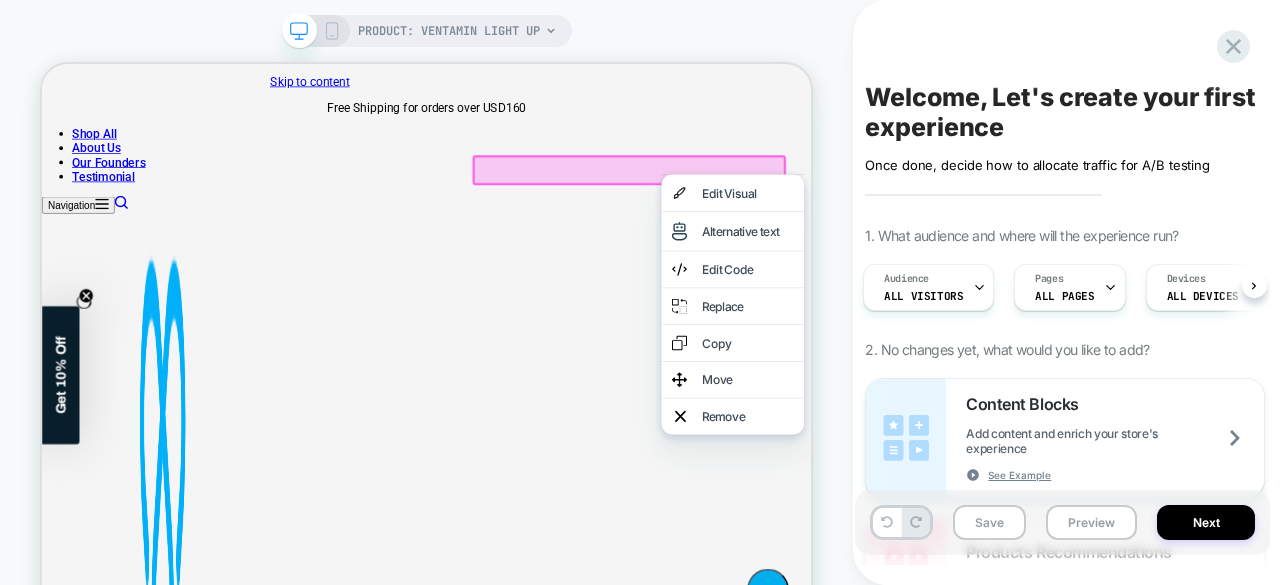 click on "Revives, protects, and brightens your skin effortlessly" at bounding box center (235, 31123) 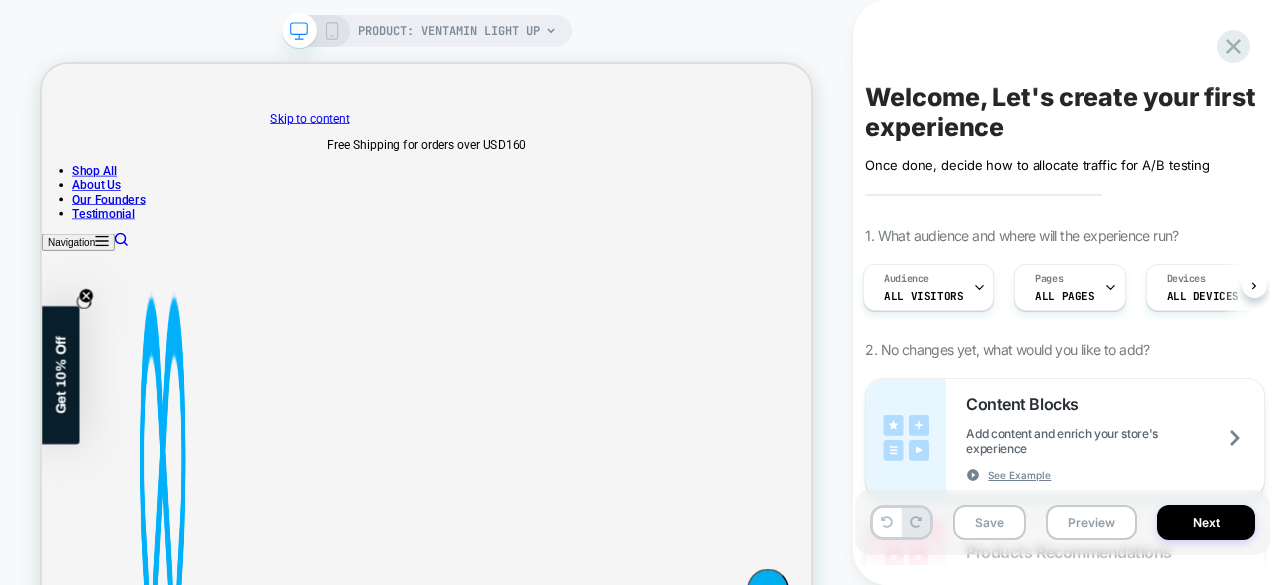scroll, scrollTop: 71, scrollLeft: 0, axis: vertical 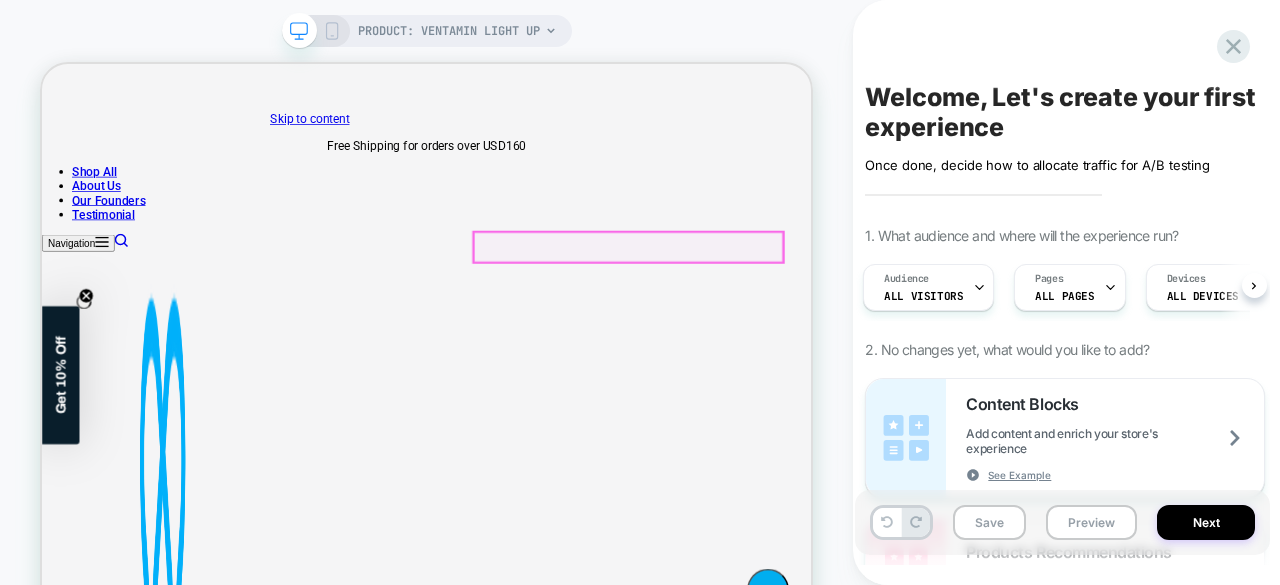 click on "Sale price £58" at bounding box center (555, 31138) 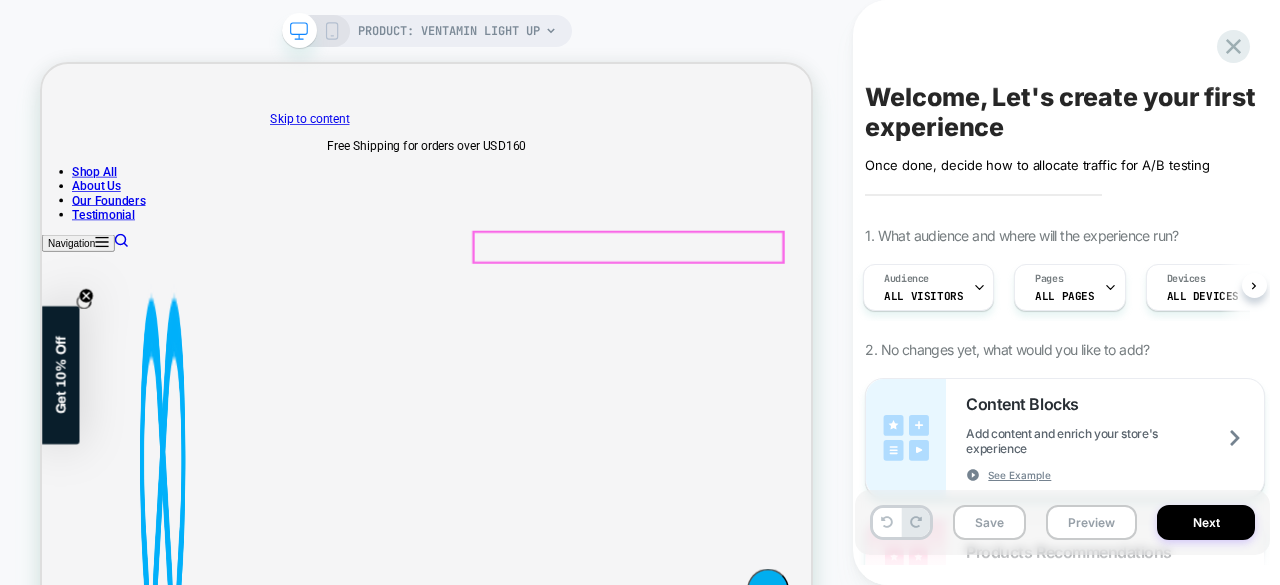click on "Sale price £58" at bounding box center (555, 31138) 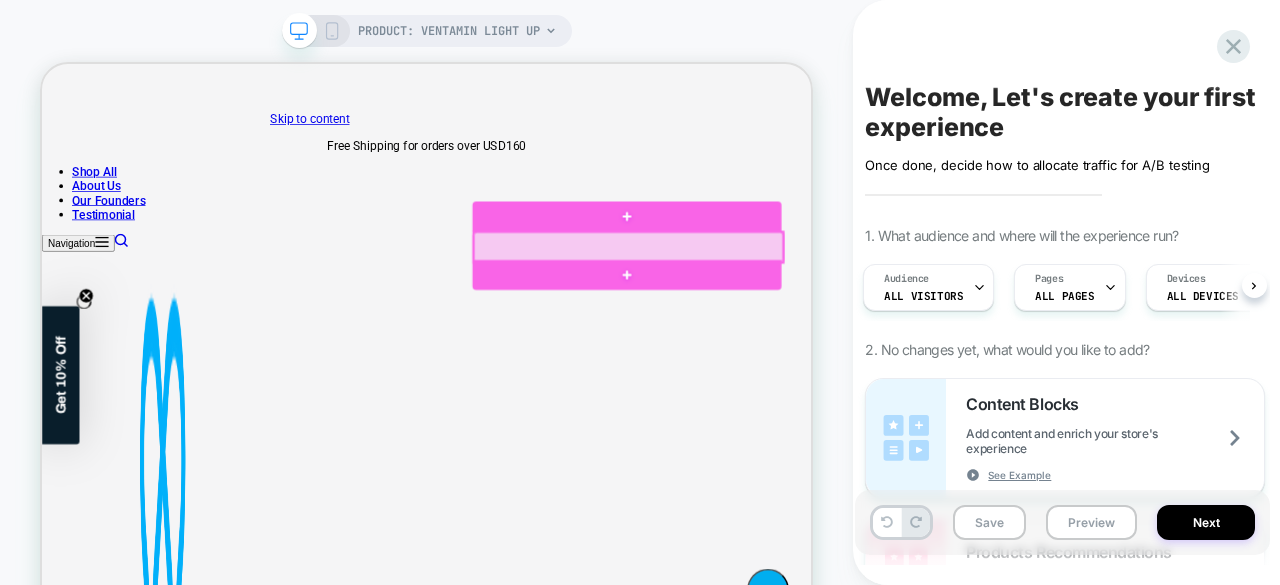 click at bounding box center (824, 308) 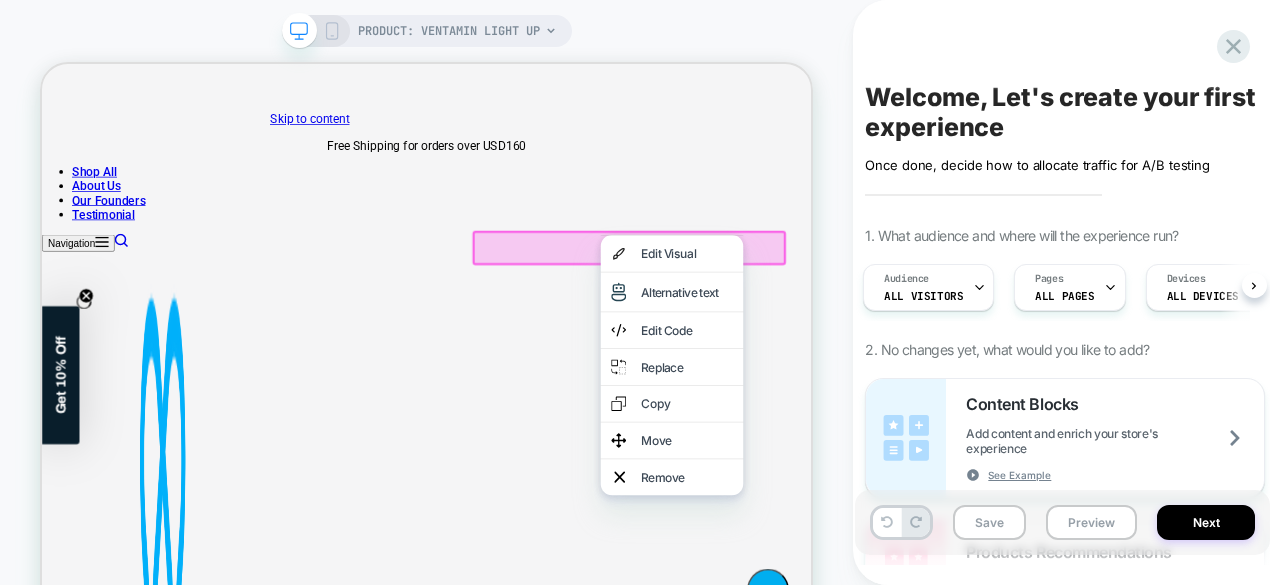 click on "PRODUCT: Ventamin Light Up PRODUCT: Ventamin Light Up" at bounding box center [426, 360] 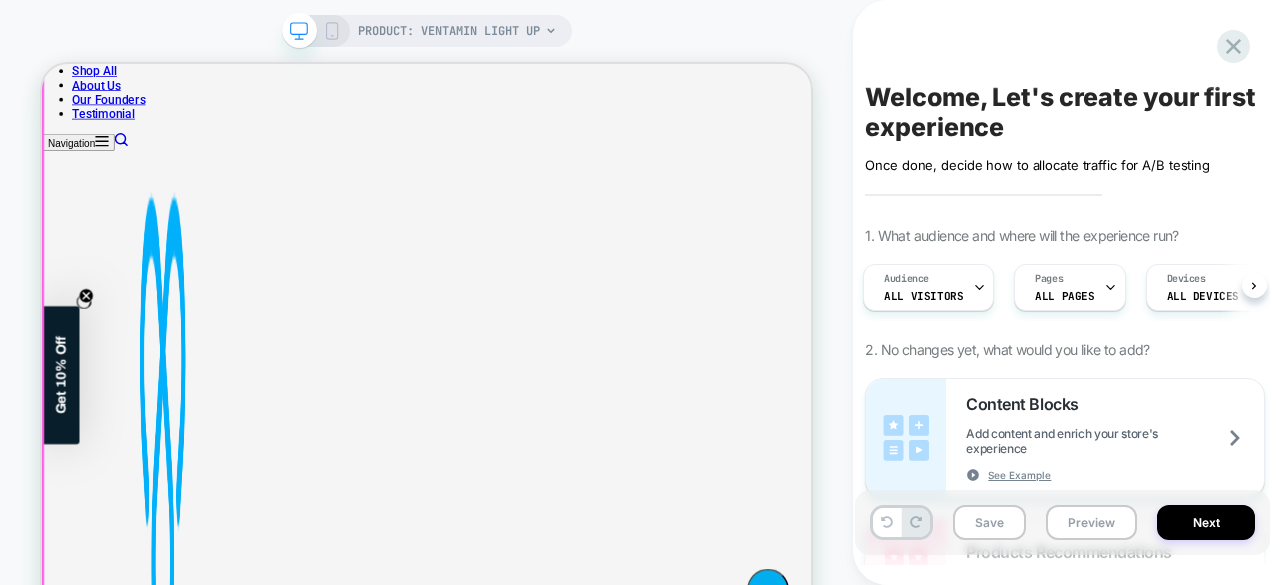 scroll, scrollTop: 372, scrollLeft: 0, axis: vertical 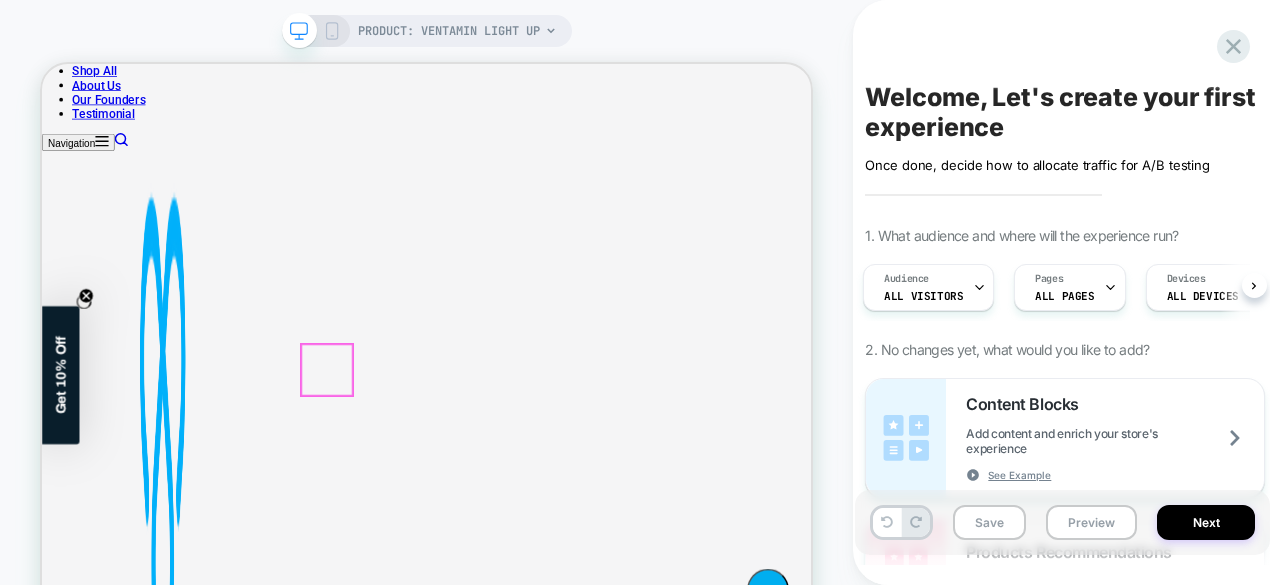 click at bounding box center (1050, 10257) 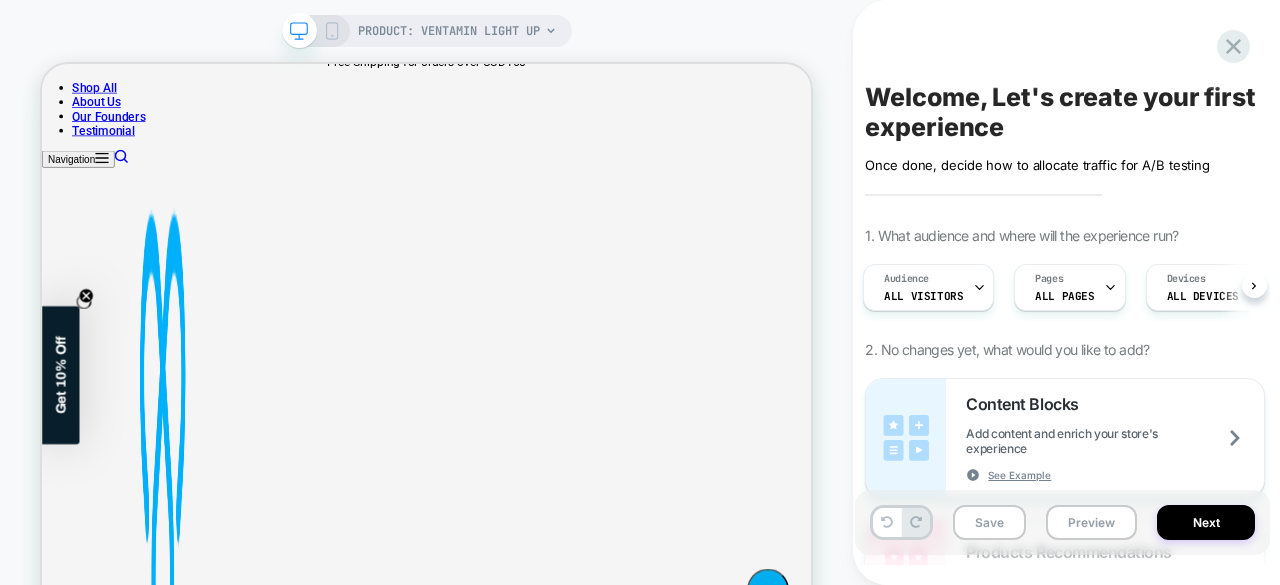 scroll, scrollTop: 175, scrollLeft: 0, axis: vertical 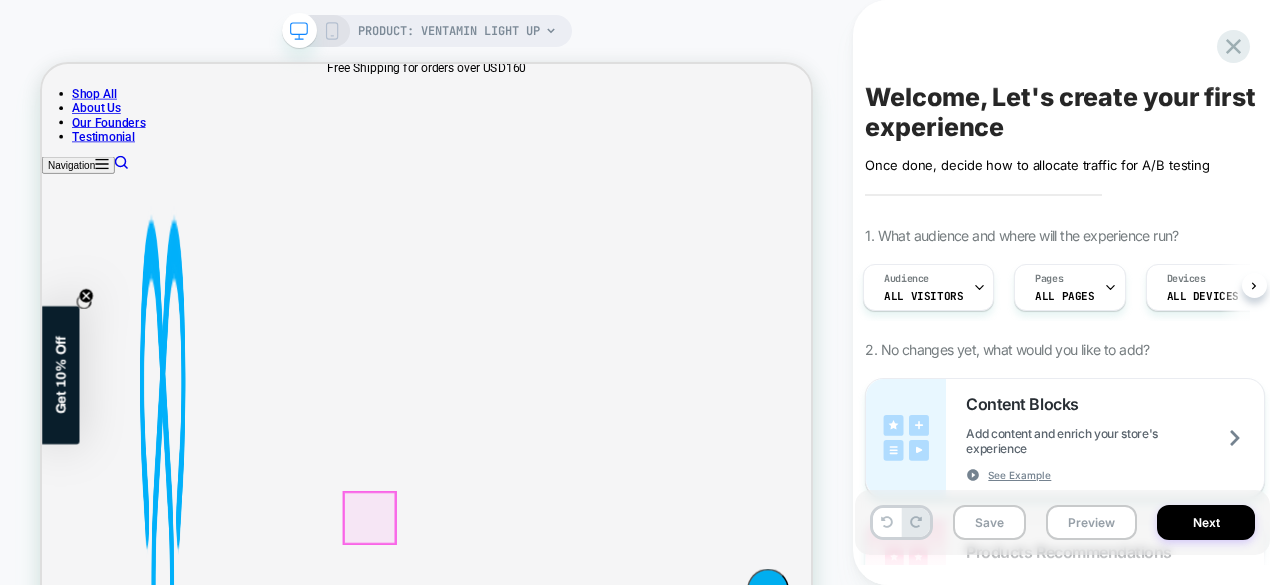 click at bounding box center (1050, 14472) 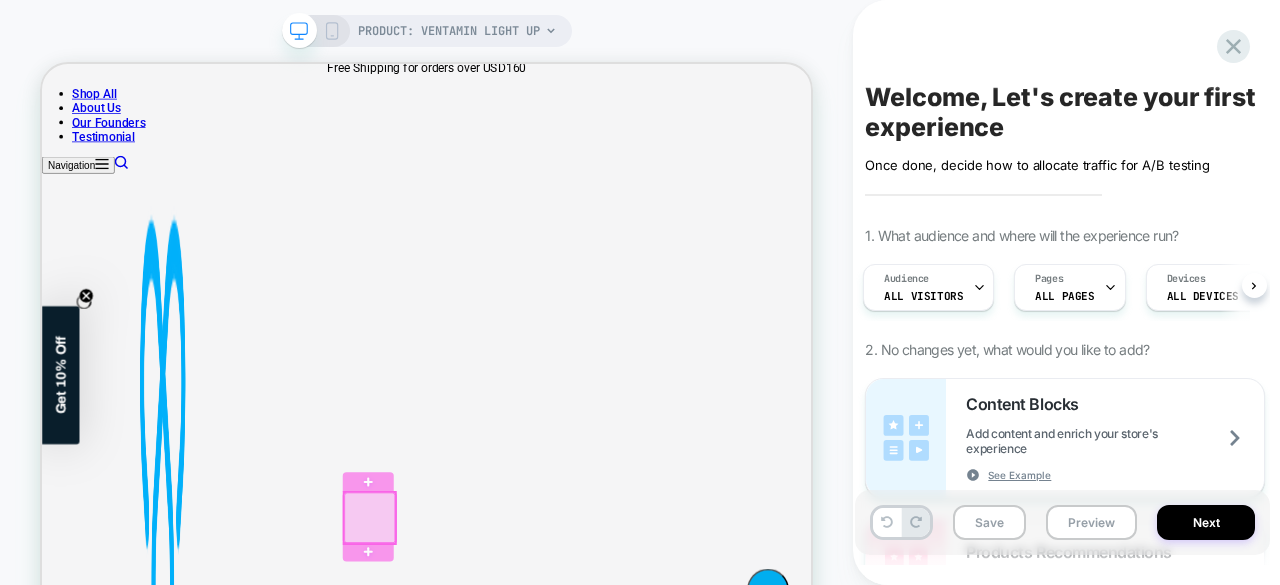 scroll, scrollTop: 0, scrollLeft: 247, axis: horizontal 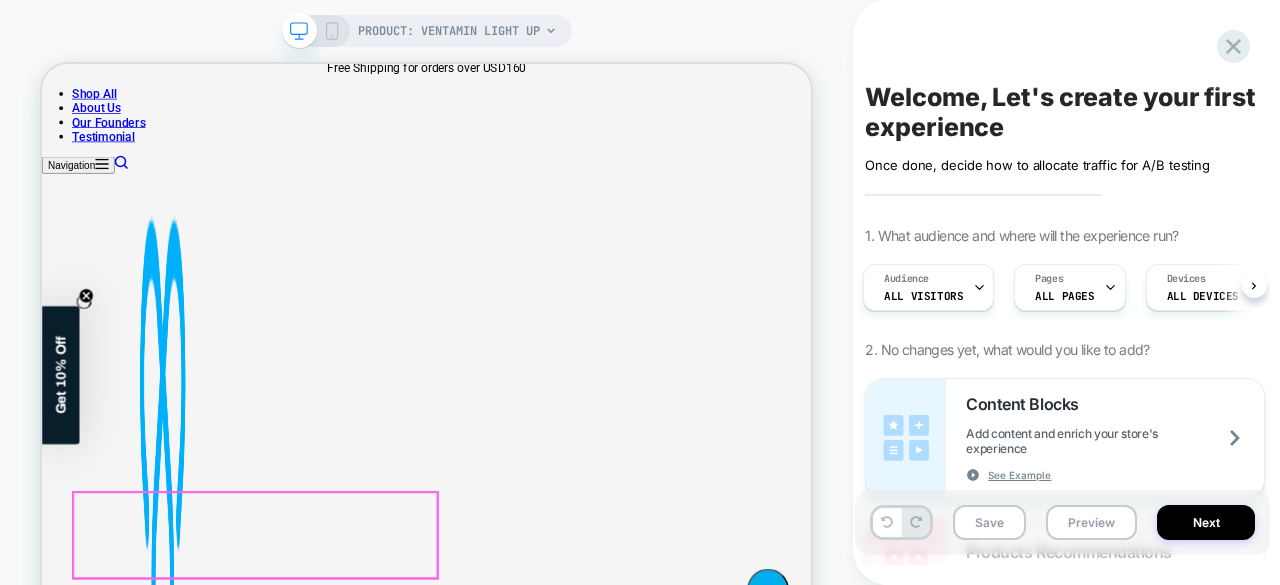 click at bounding box center [1429, 18090] 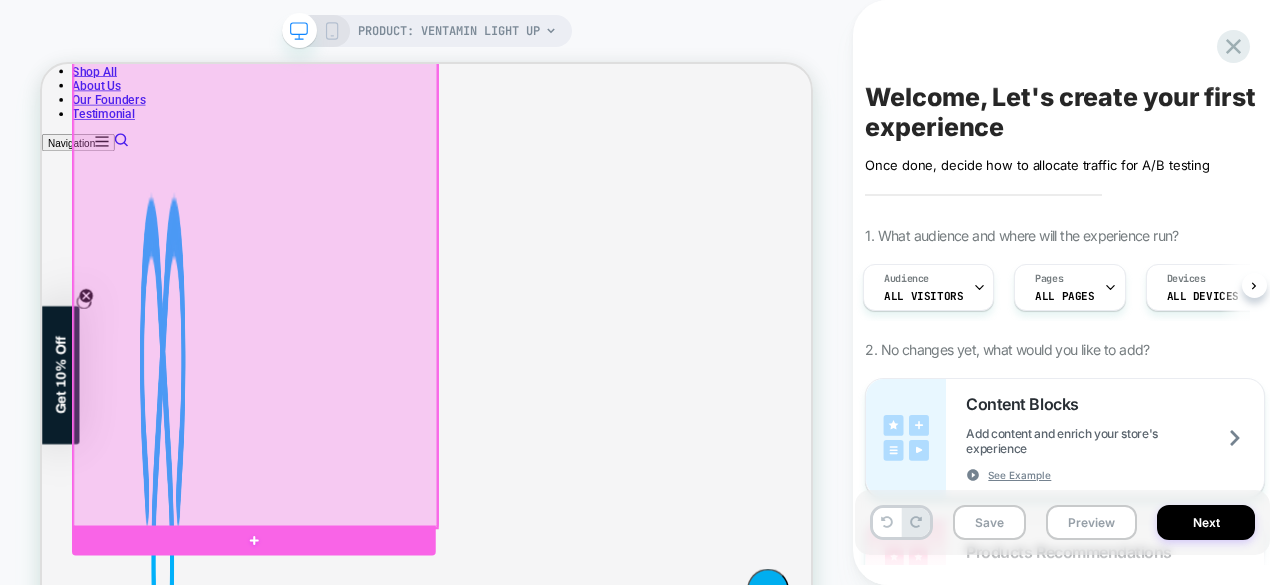scroll, scrollTop: 532, scrollLeft: 0, axis: vertical 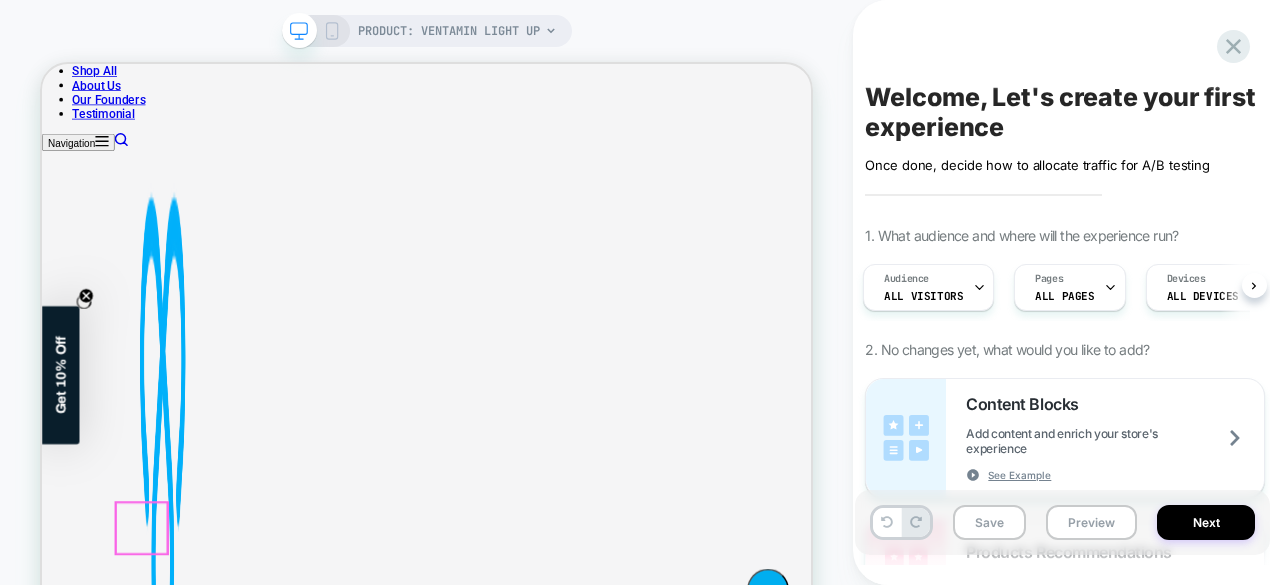click at bounding box center (1050, 16471) 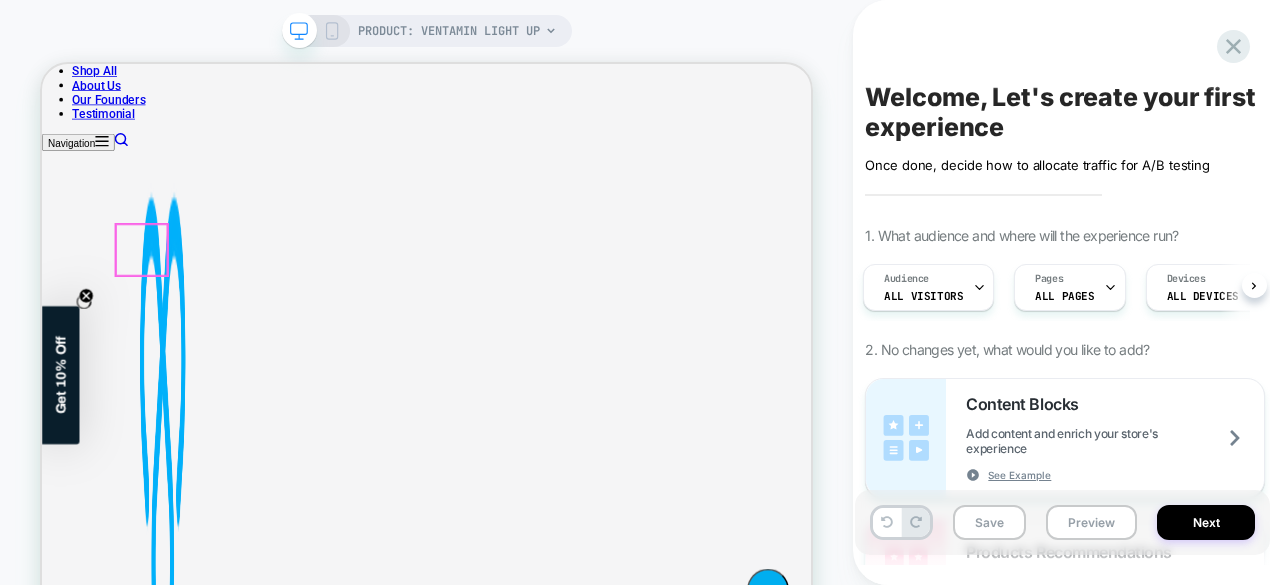 click at bounding box center (1050, 12106) 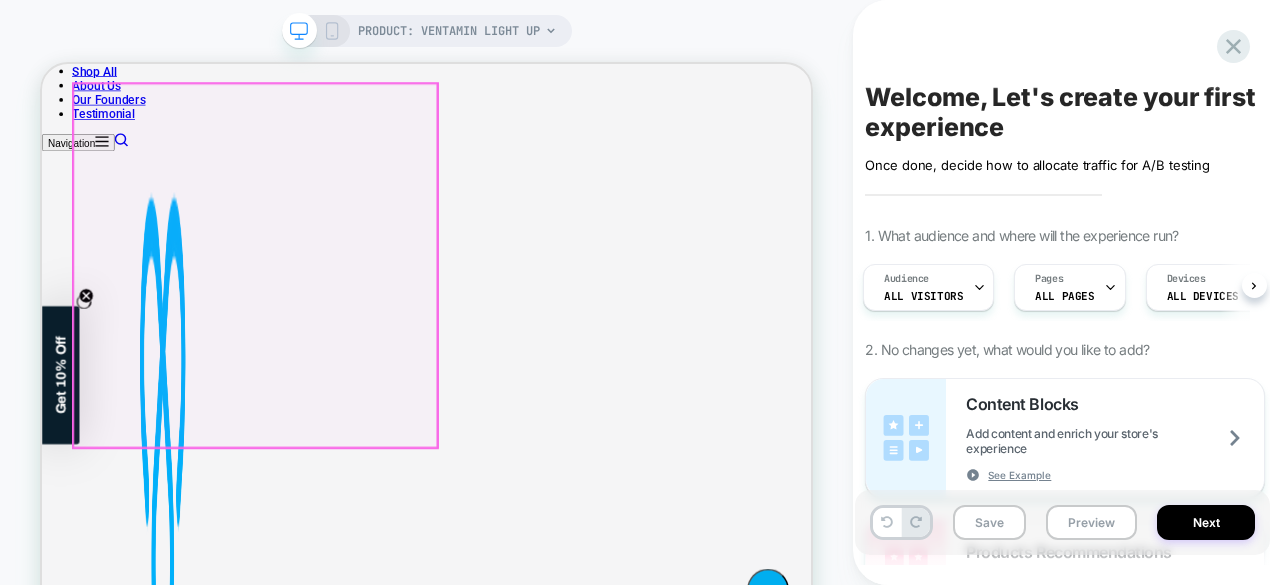 scroll, scrollTop: 233, scrollLeft: 0, axis: vertical 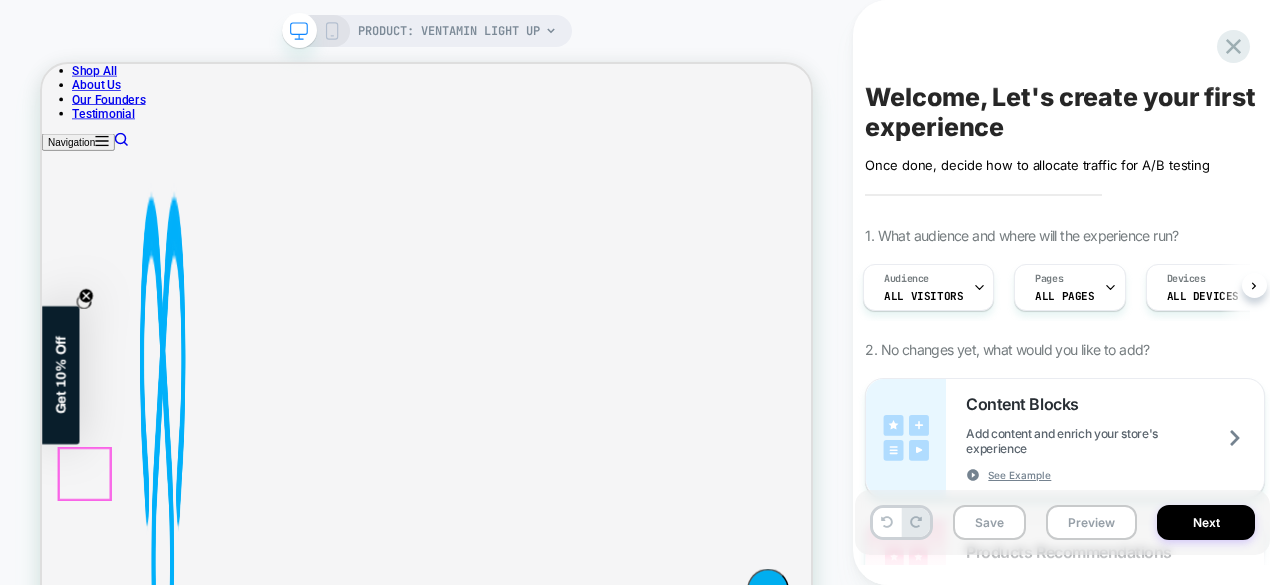click at bounding box center [1050, 6378] 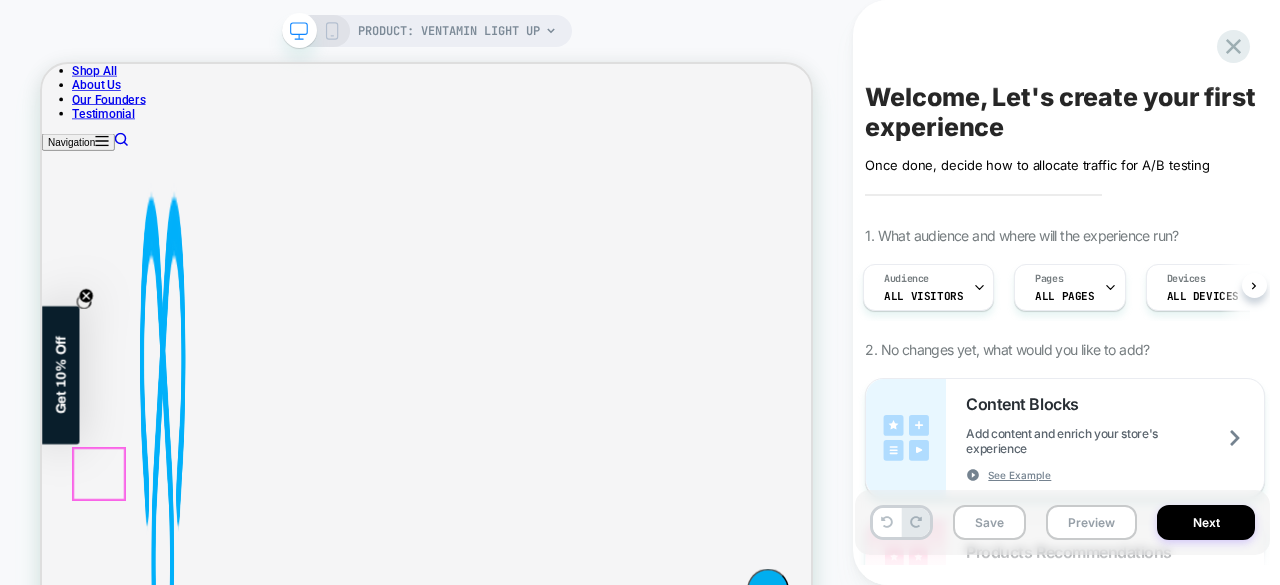 click at bounding box center [900, 3430] 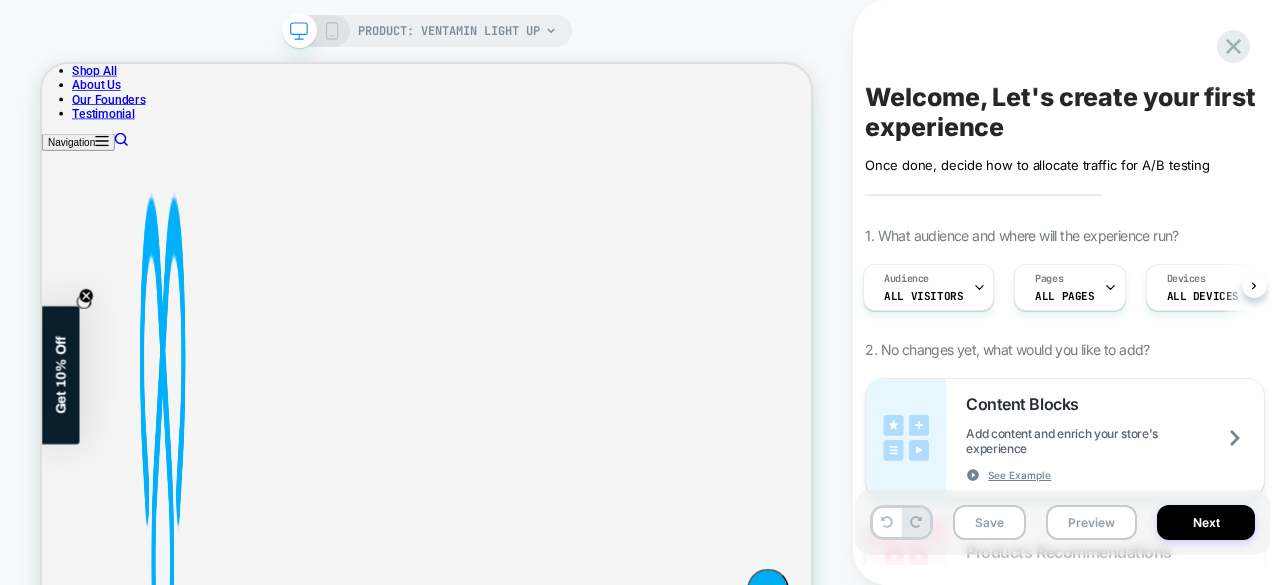 scroll, scrollTop: 815, scrollLeft: 0, axis: vertical 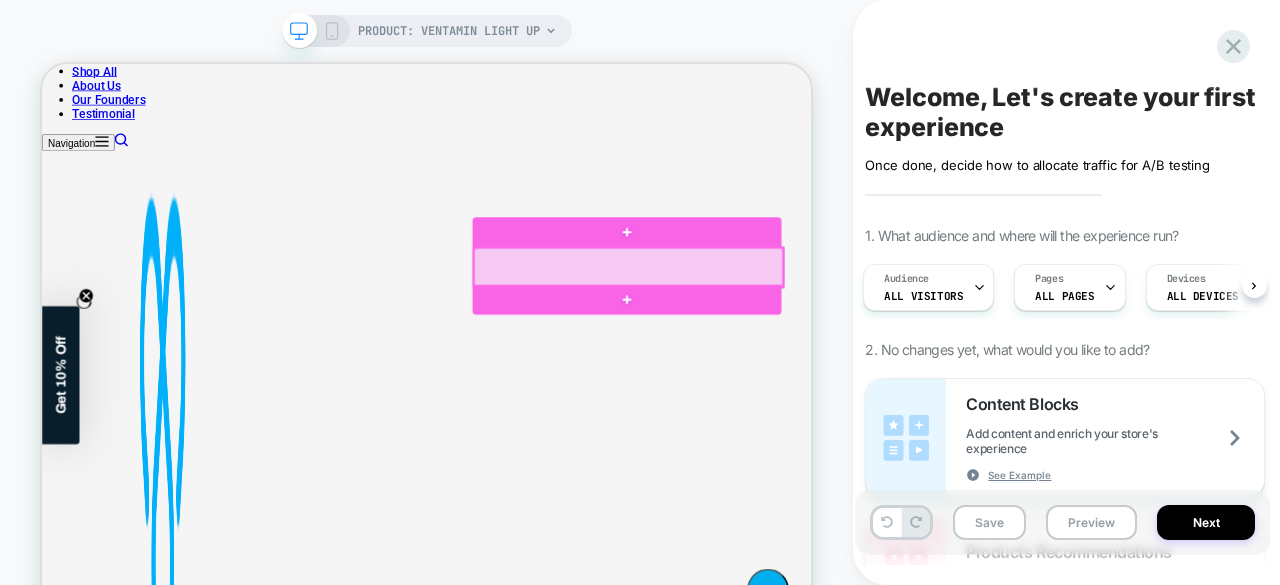 click at bounding box center (824, 335) 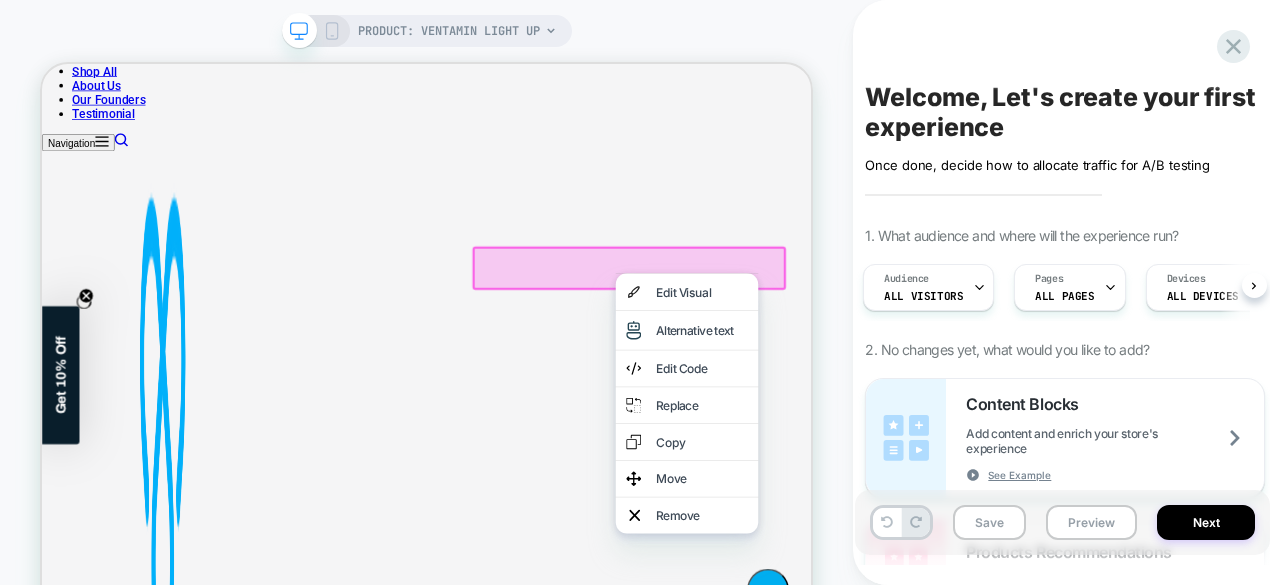 click at bounding box center [902, 343] 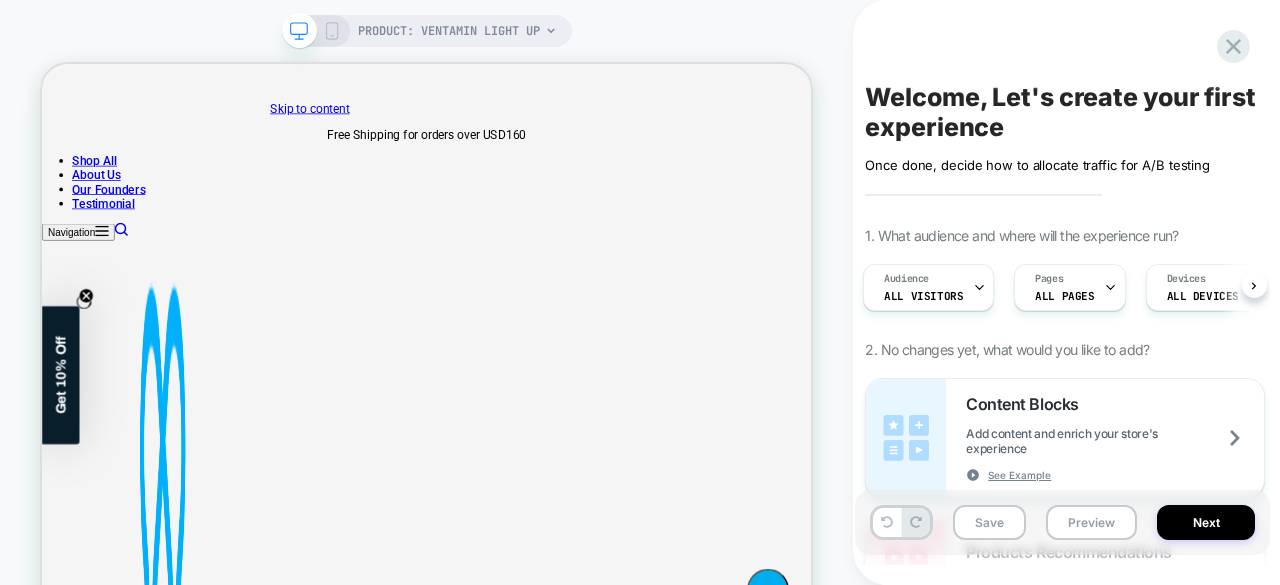 scroll, scrollTop: 0, scrollLeft: 0, axis: both 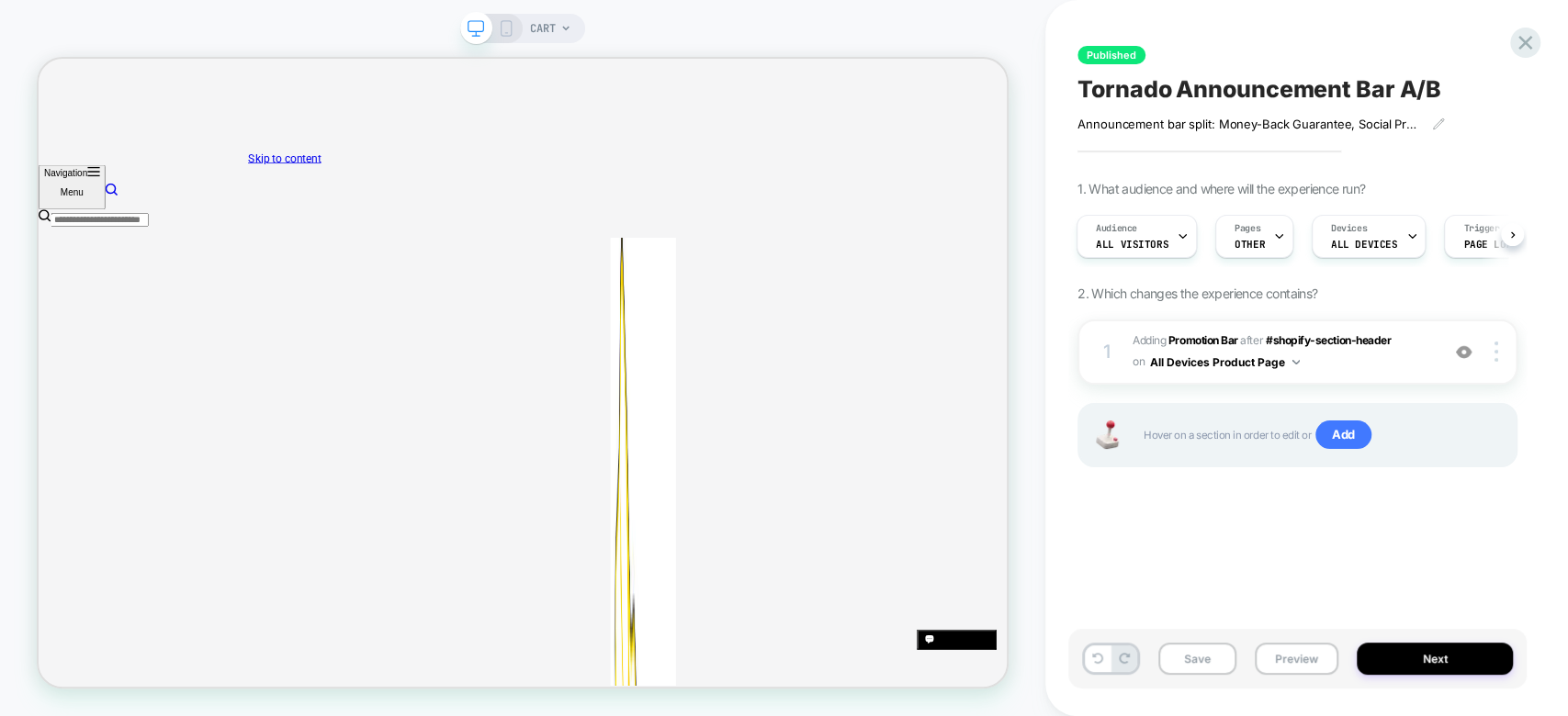 click 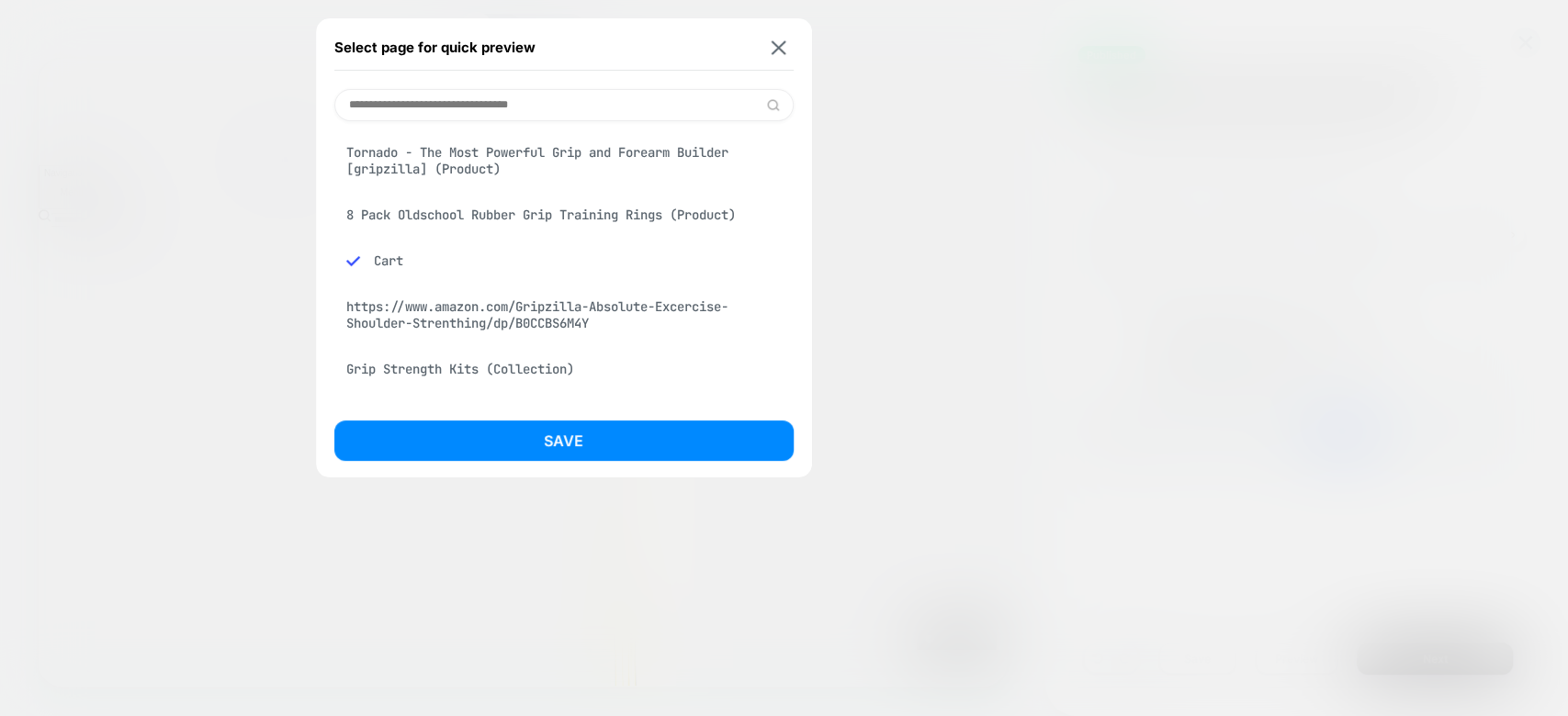 click on "Tornado - The Most Powerful Grip and Forearm Builder [gripzilla] (Product)" at bounding box center [564, 161] 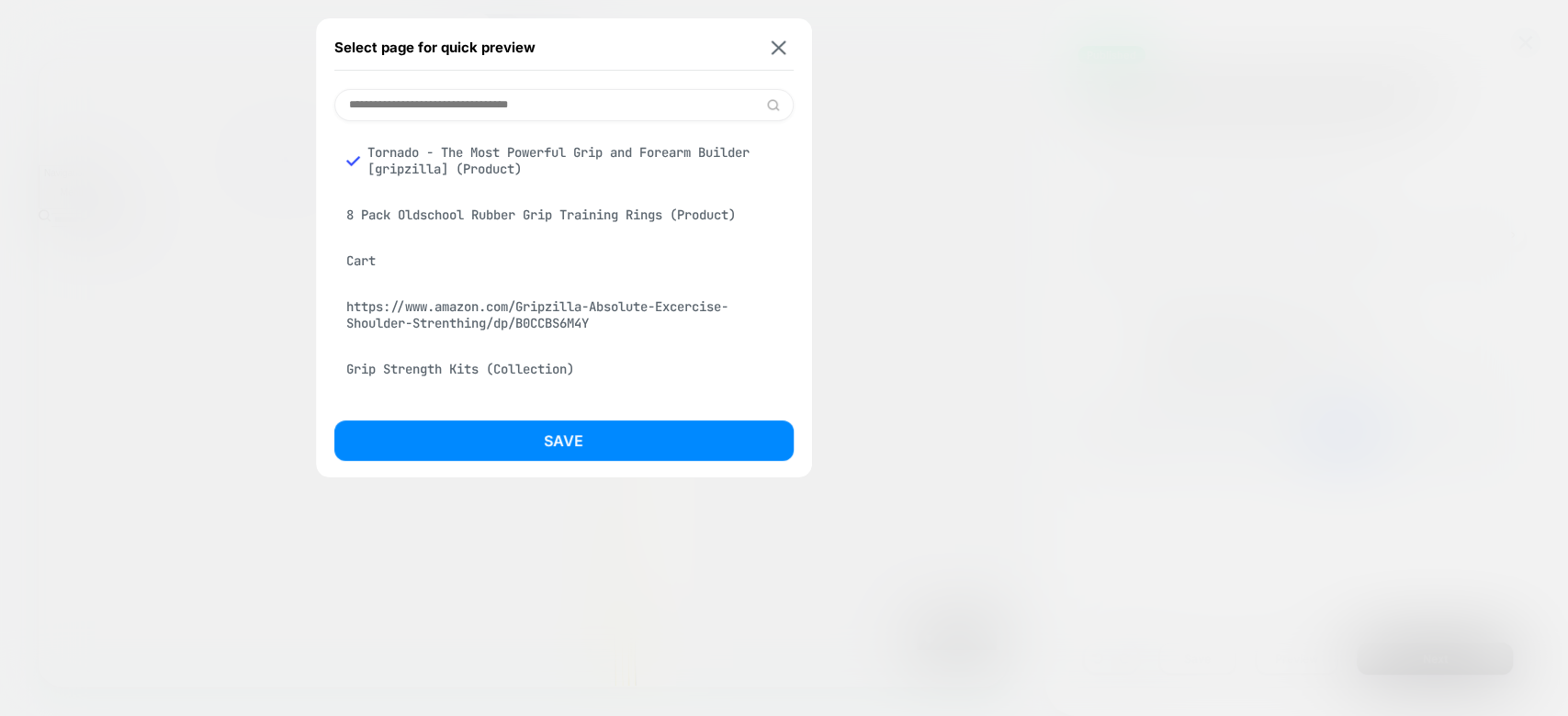 click on "Cart" at bounding box center [564, 261] 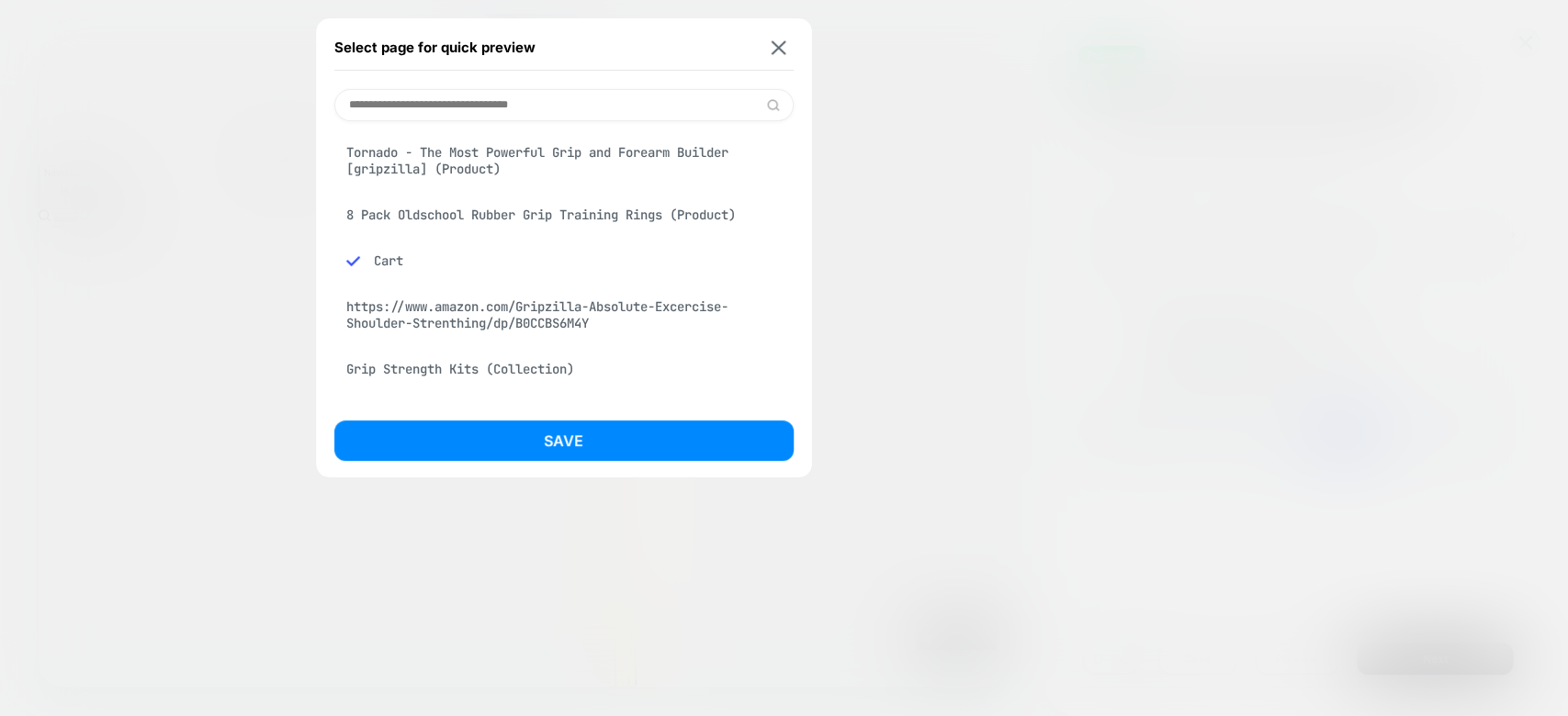 click on "Tornado - The Most Powerful Grip and Forearm Builder [gripzilla] (Product)" at bounding box center [564, 161] 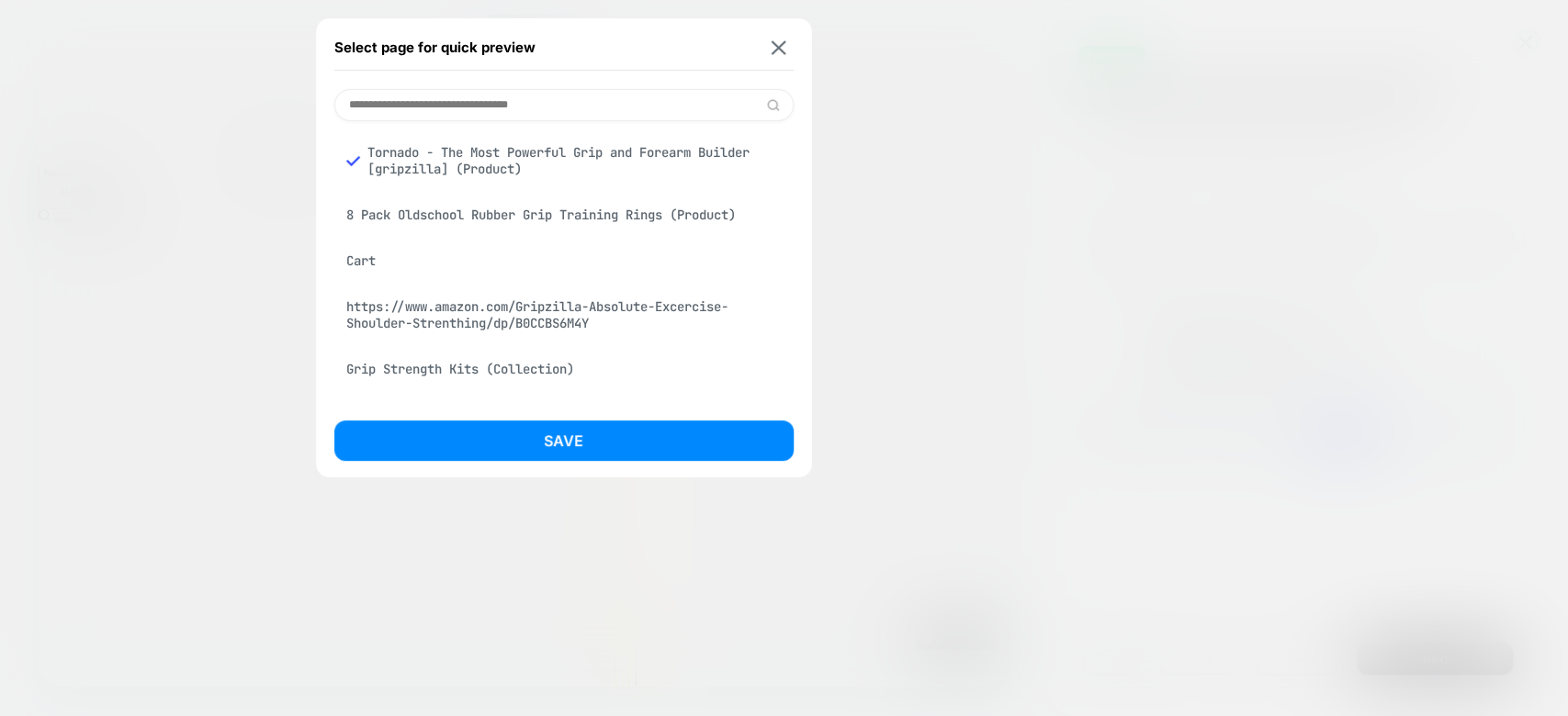 click on "Cart" at bounding box center (564, 261) 